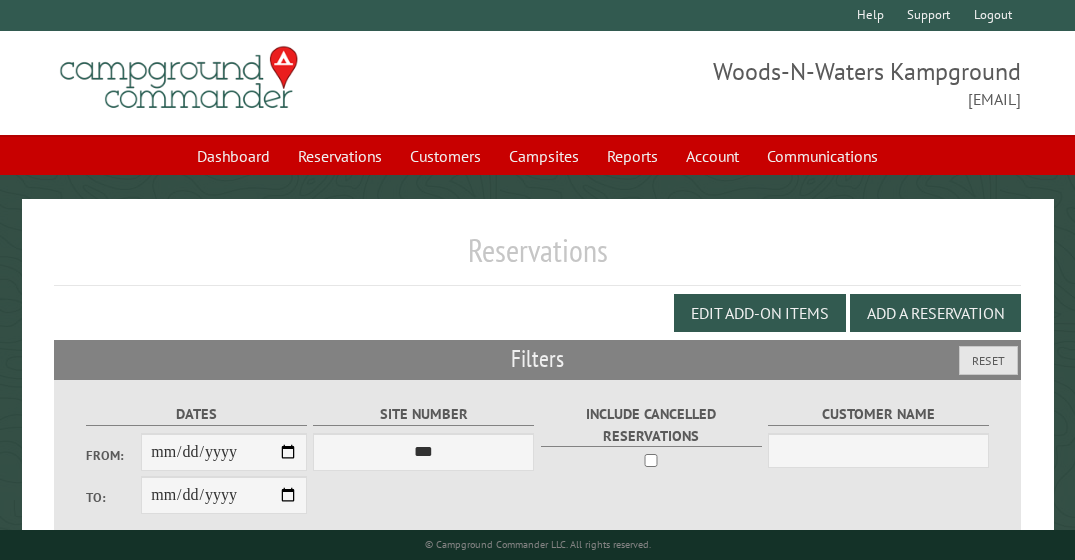 scroll, scrollTop: 381, scrollLeft: 0, axis: vertical 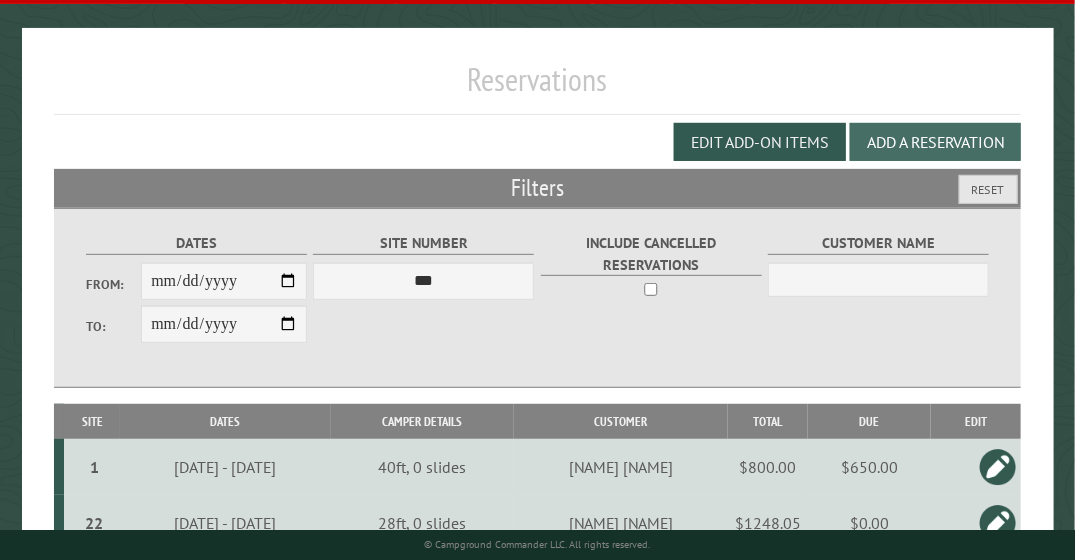 click on "Add a Reservation" at bounding box center (935, 142) 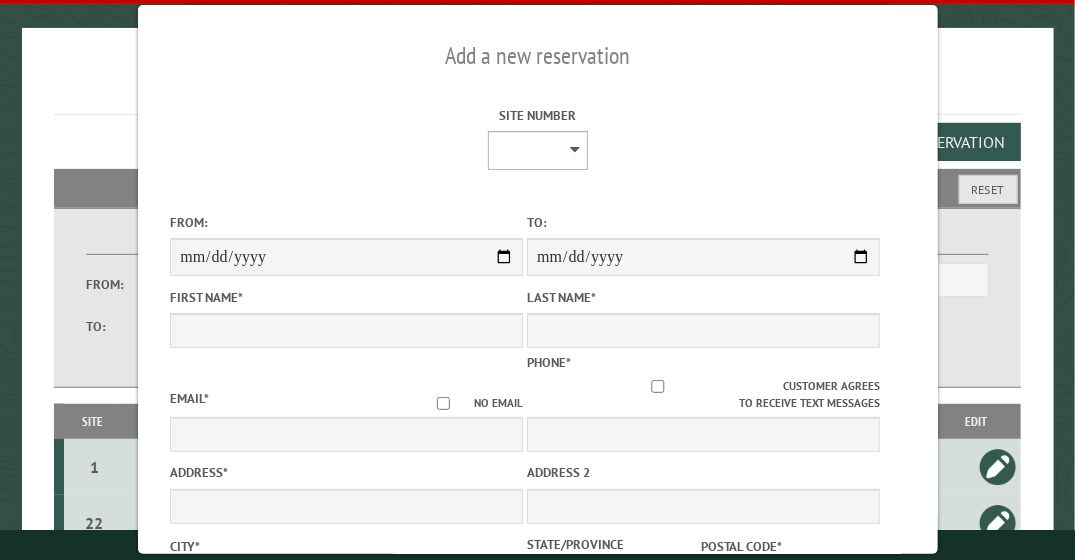 click on "* ** ** * * * * * * * * ** ** ** ** ** ** ** ** ** ** ** ** ** ** ** ** ** ** ** ** ** ** ** ** ** ** ** ** ** ** ** ** ** ** ** ** ** ** ** ** ** ** ** ** ** ** ** **** ** ** ** ** ** ** ** ** ** ** ** ** ** ** ** ** ** ** ** ** ** ** ** ** ** ** ** *** *** ***" at bounding box center [538, 150] 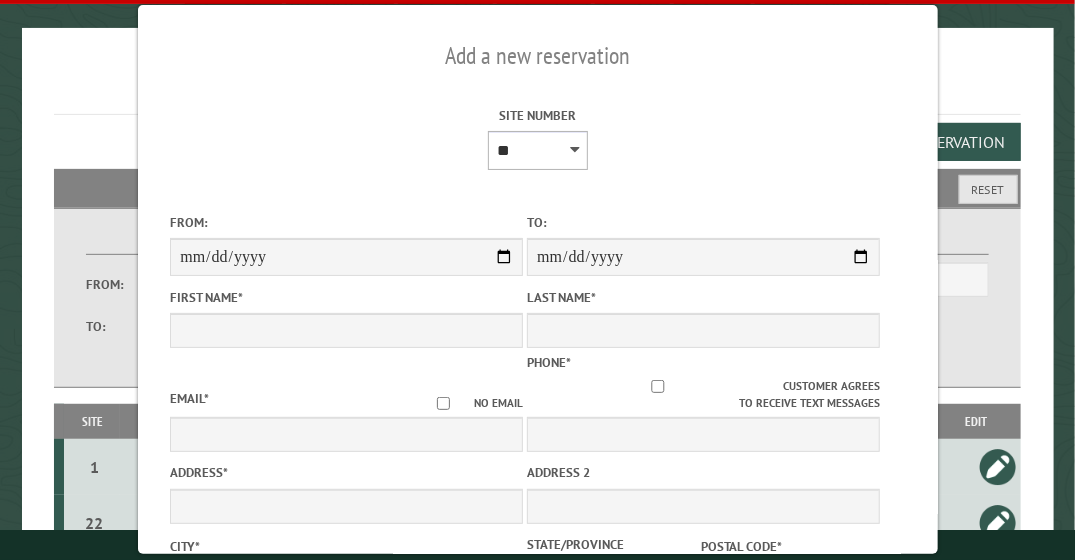 click on "* ** ** * * * * * * * * ** ** ** ** ** ** ** ** ** ** ** ** ** ** ** ** ** ** ** ** ** ** ** ** ** ** ** ** ** ** ** ** ** ** ** ** ** ** ** ** ** ** ** ** ** ** ** **** ** ** ** ** ** ** ** ** ** ** ** ** ** ** ** ** ** ** ** ** ** ** ** ** ** ** ** *** *** ***" at bounding box center (538, 150) 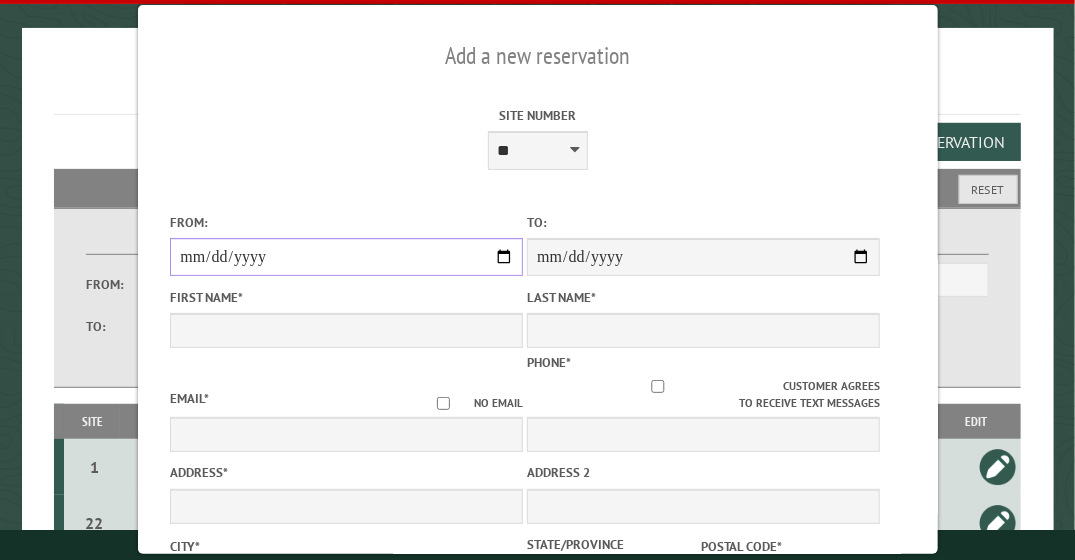 click on "From:" at bounding box center (346, 257) 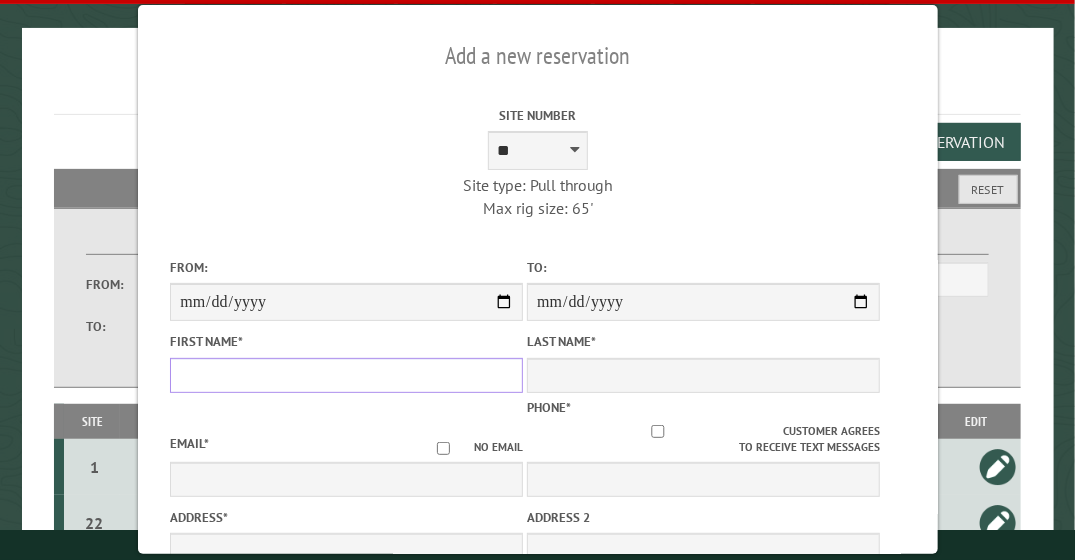 click on "First Name *" at bounding box center (346, 375) 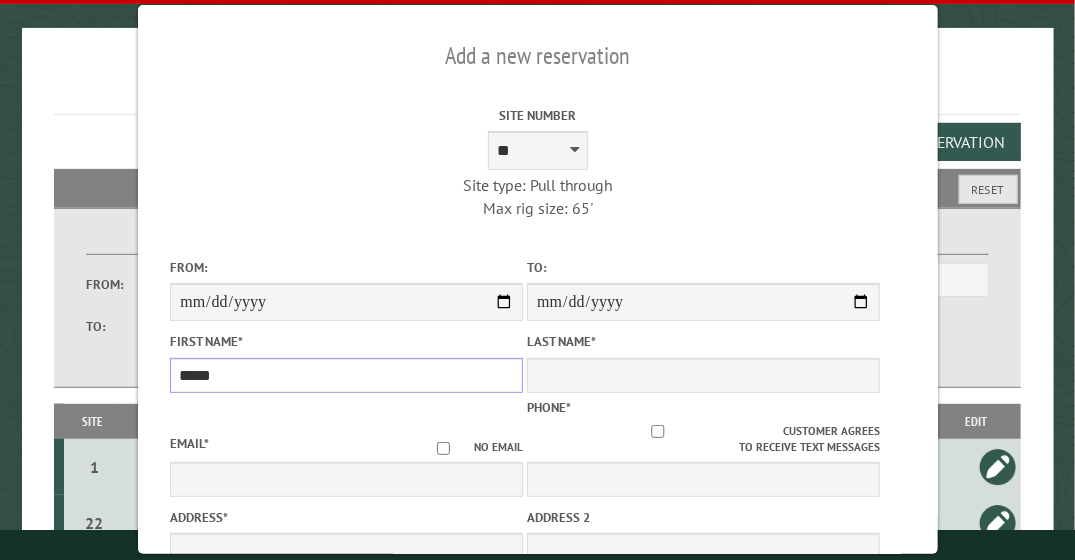 type on "*****" 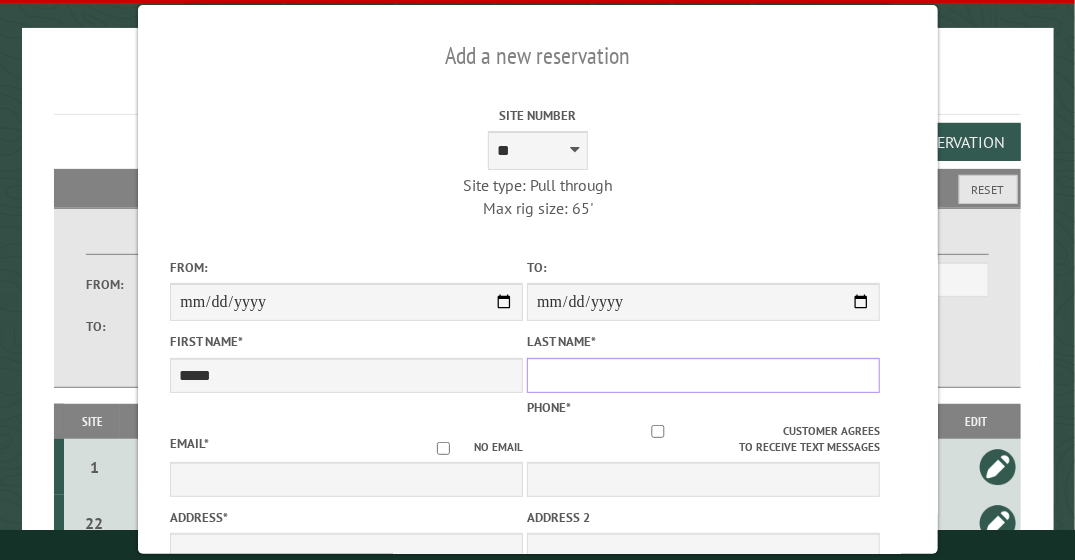 click on "Last Name *" at bounding box center [703, 375] 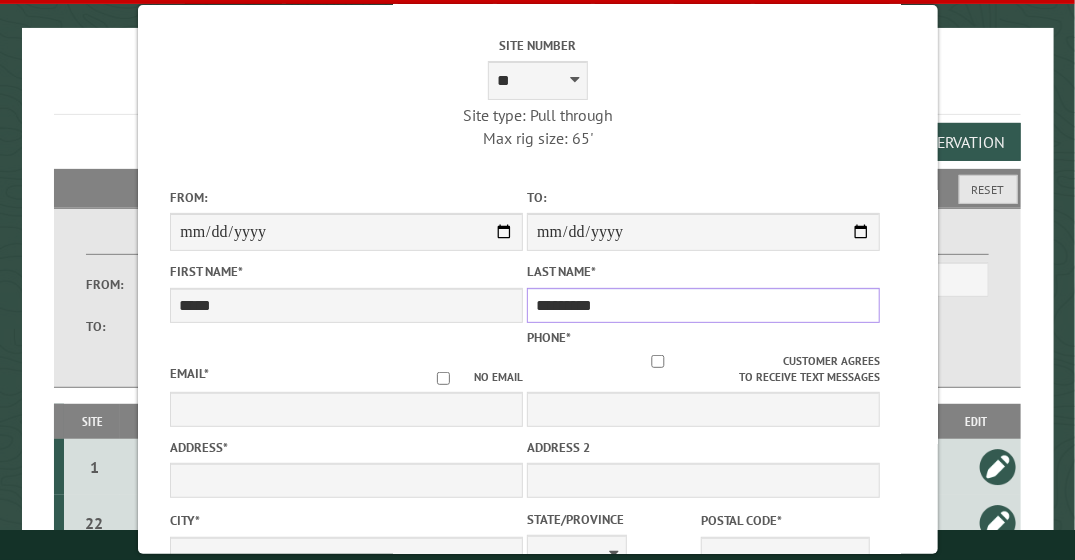 scroll, scrollTop: 133, scrollLeft: 0, axis: vertical 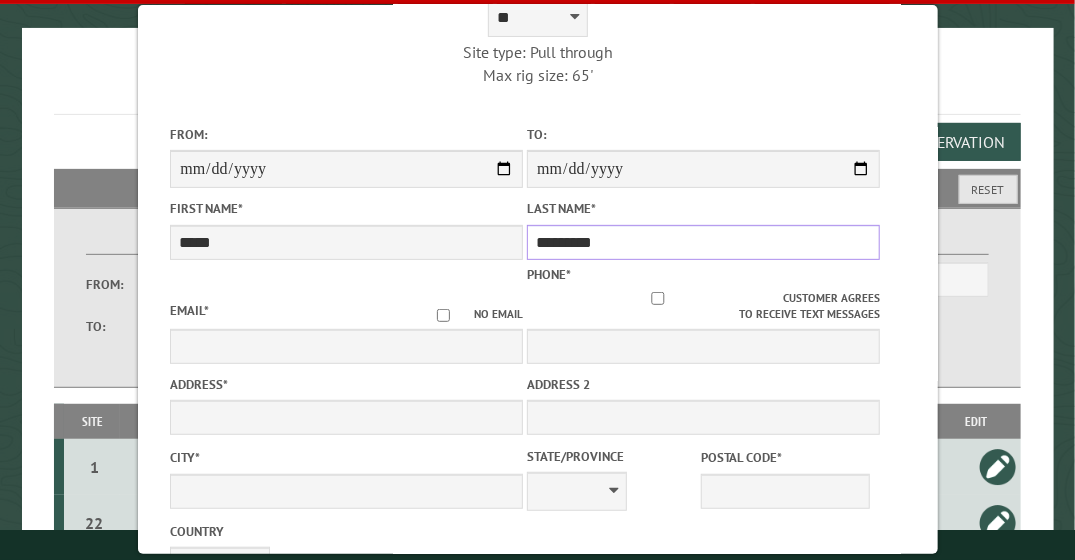 type on "*********" 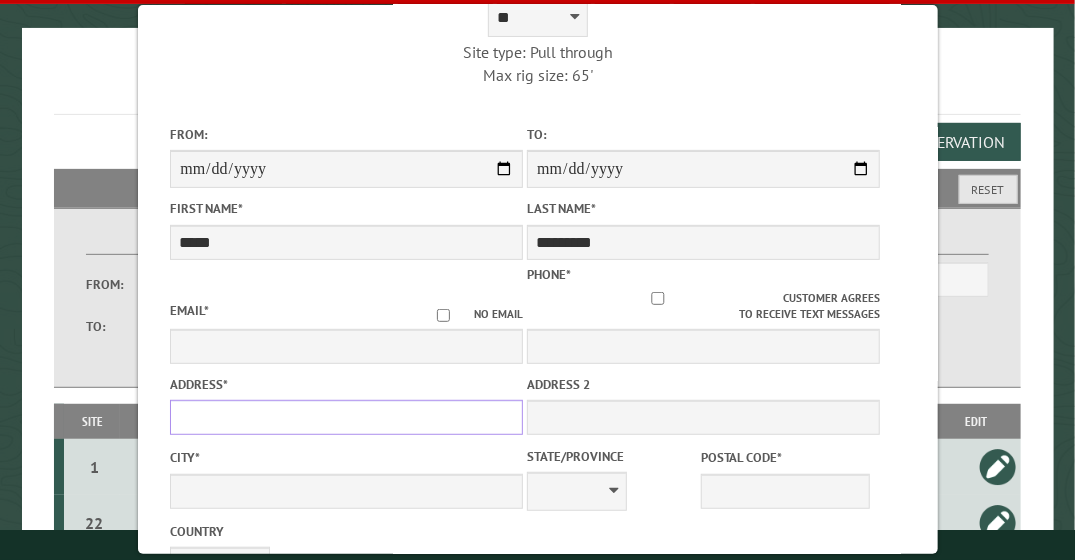 click on "Address *" at bounding box center (346, 417) 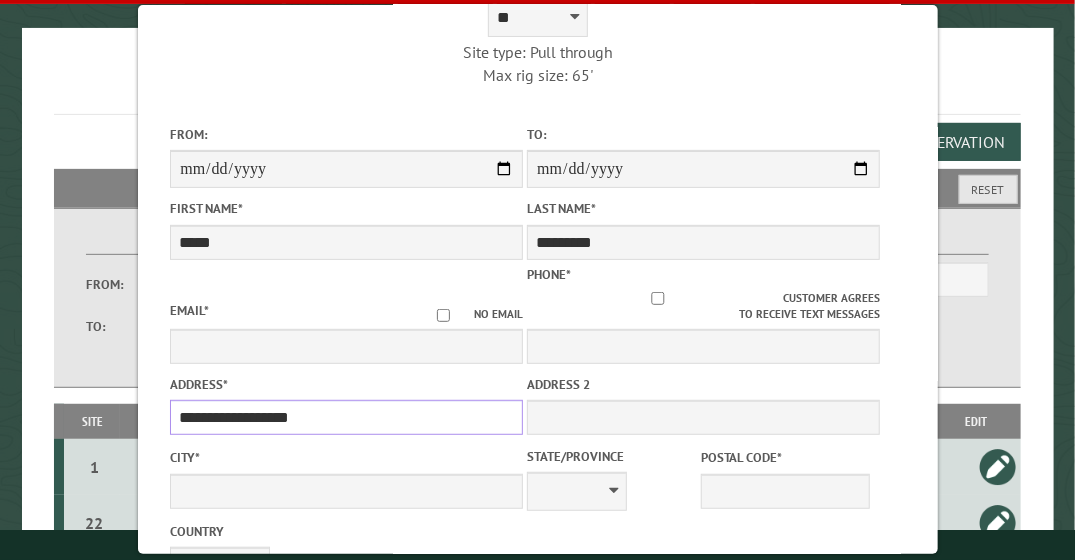 type on "**********" 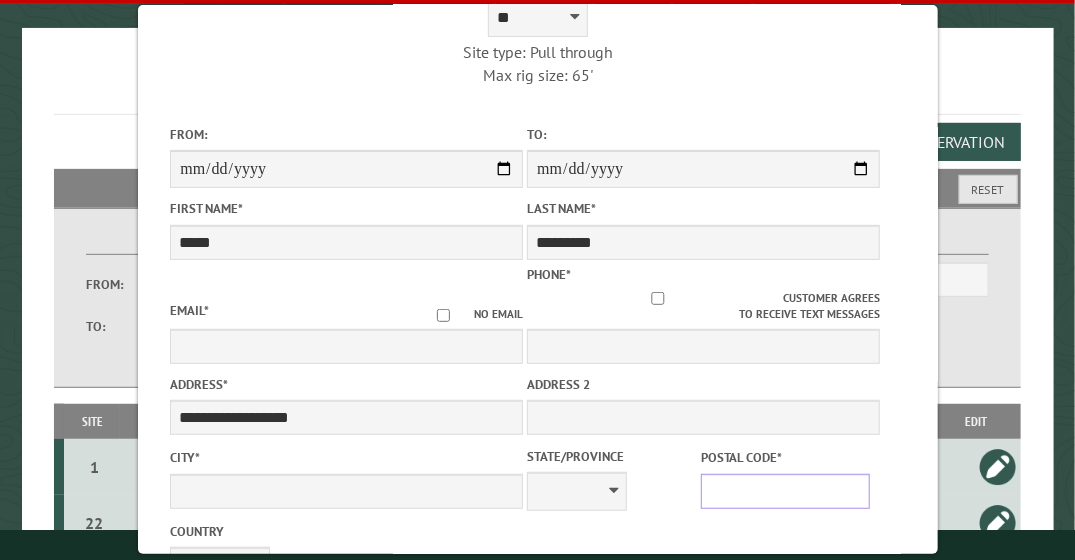 click on "Postal Code *" at bounding box center (784, 491) 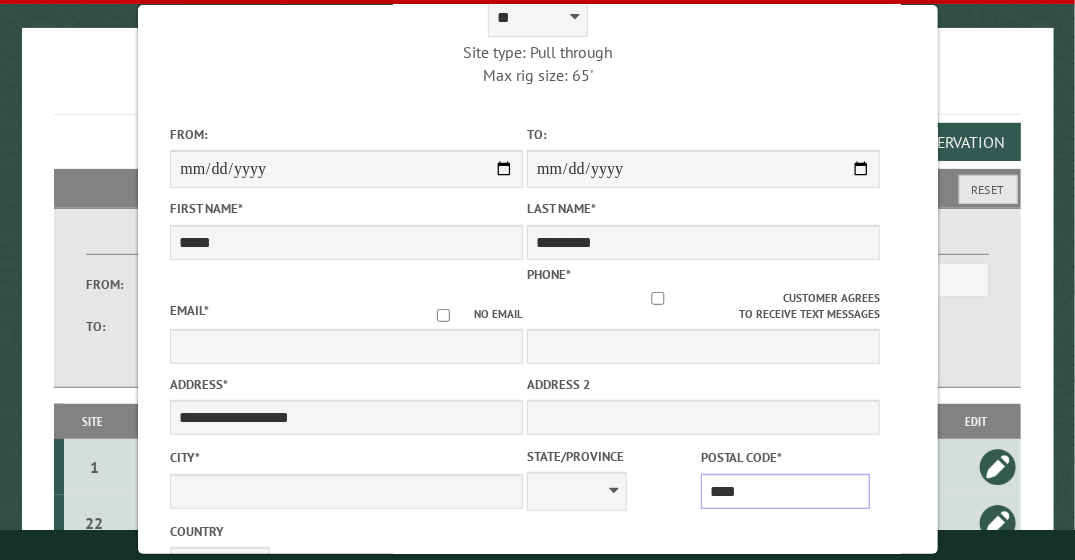 type on "*****" 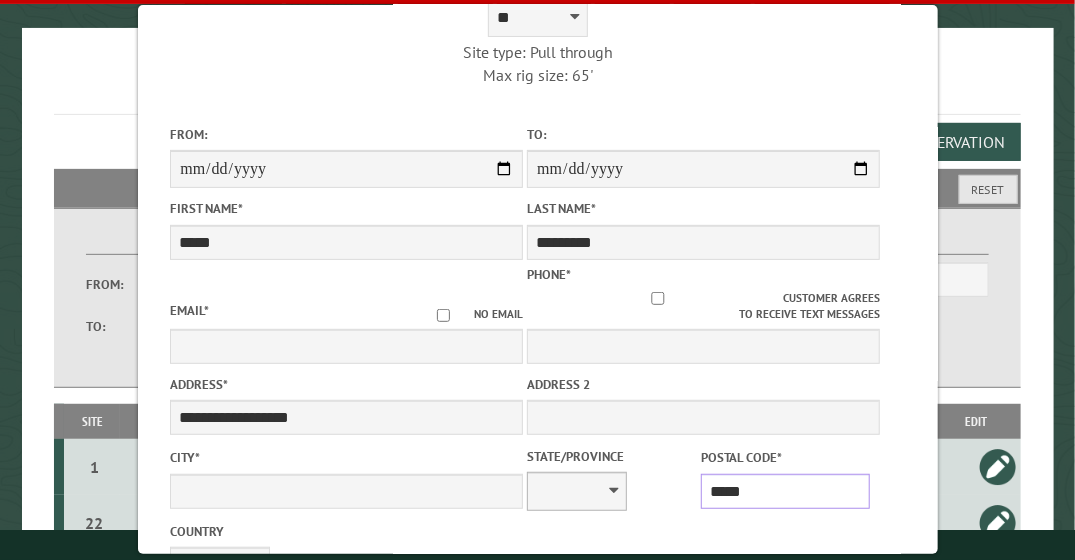 type on "********" 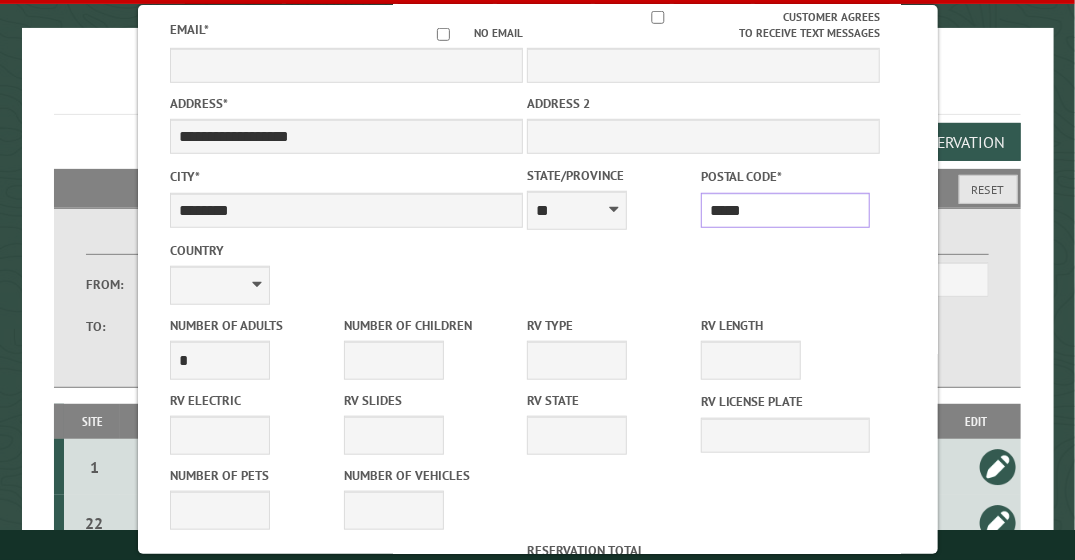 scroll, scrollTop: 414, scrollLeft: 0, axis: vertical 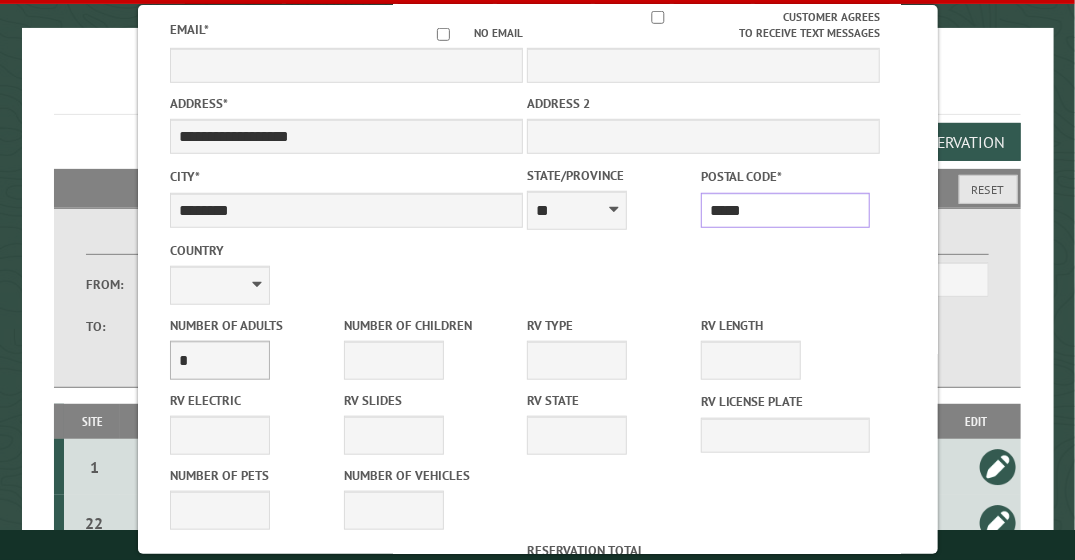 type on "*****" 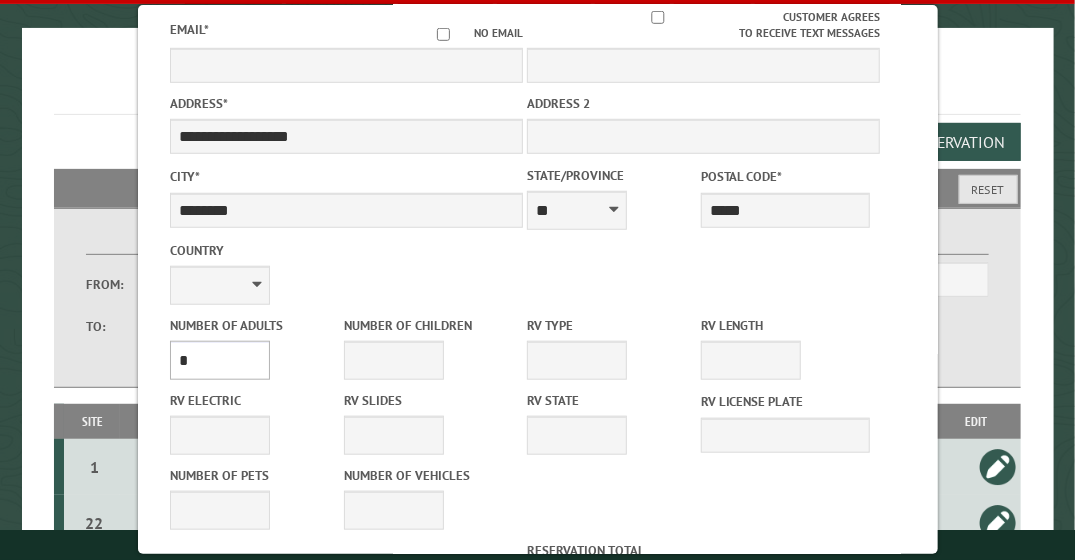 click on "* * * * * * * * * * **" at bounding box center (220, 360) 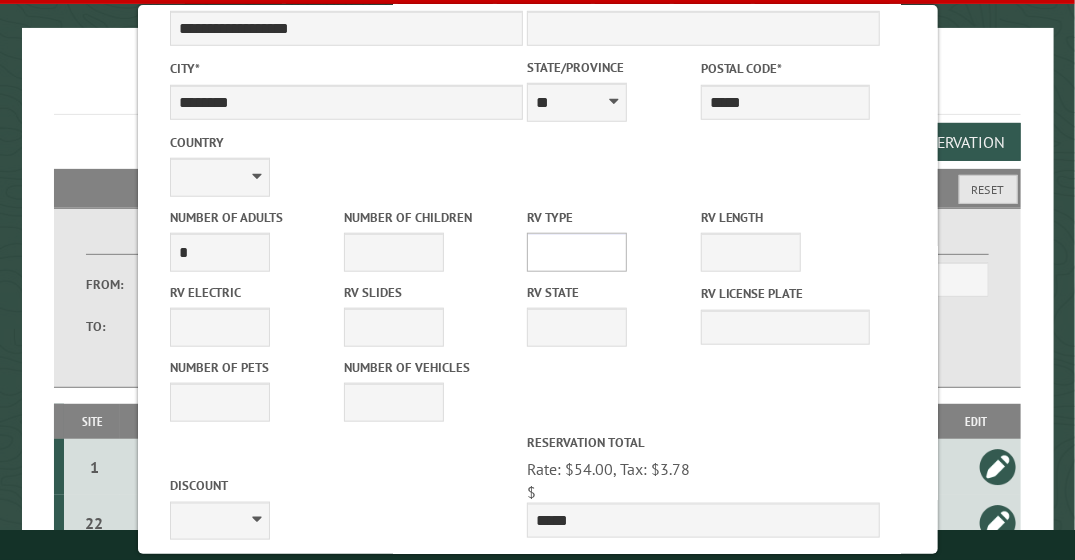 click on "**********" at bounding box center [577, 252] 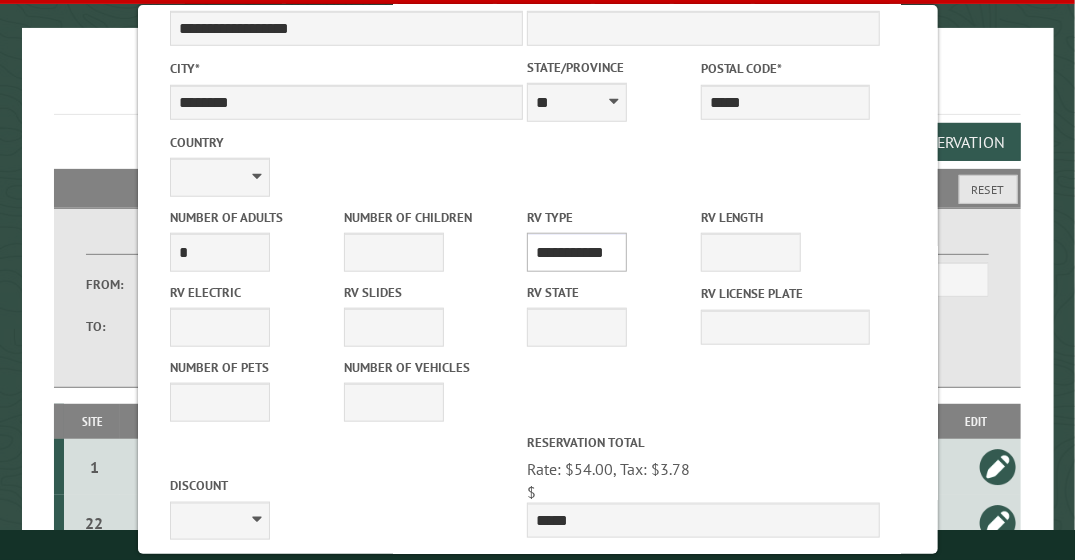 click on "**********" at bounding box center [577, 252] 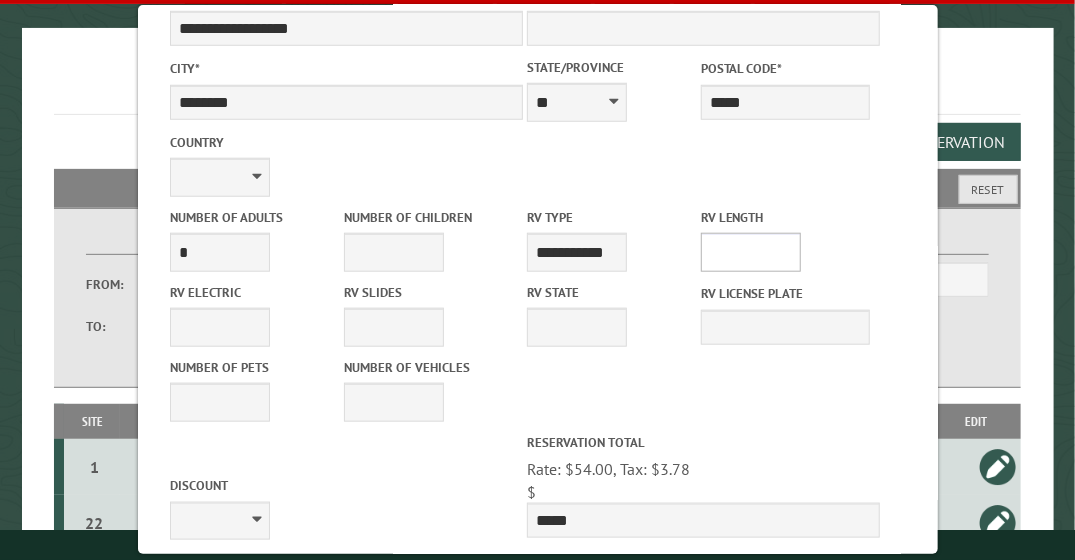 click on "* ** ** ** ** ** ** ** ** ** ** **" at bounding box center [750, 252] 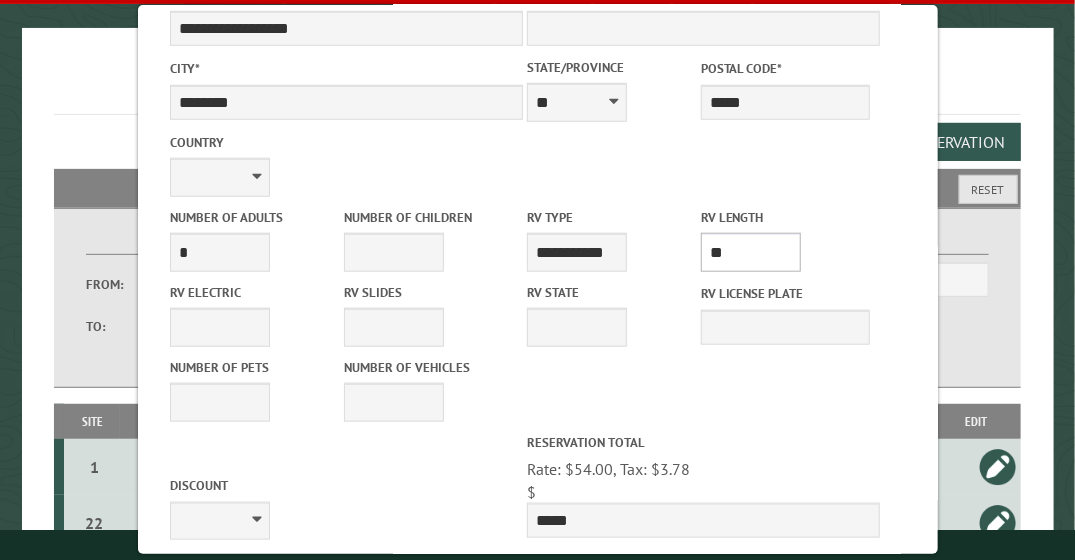 click on "* ** ** ** ** ** ** ** ** ** ** **" at bounding box center (750, 252) 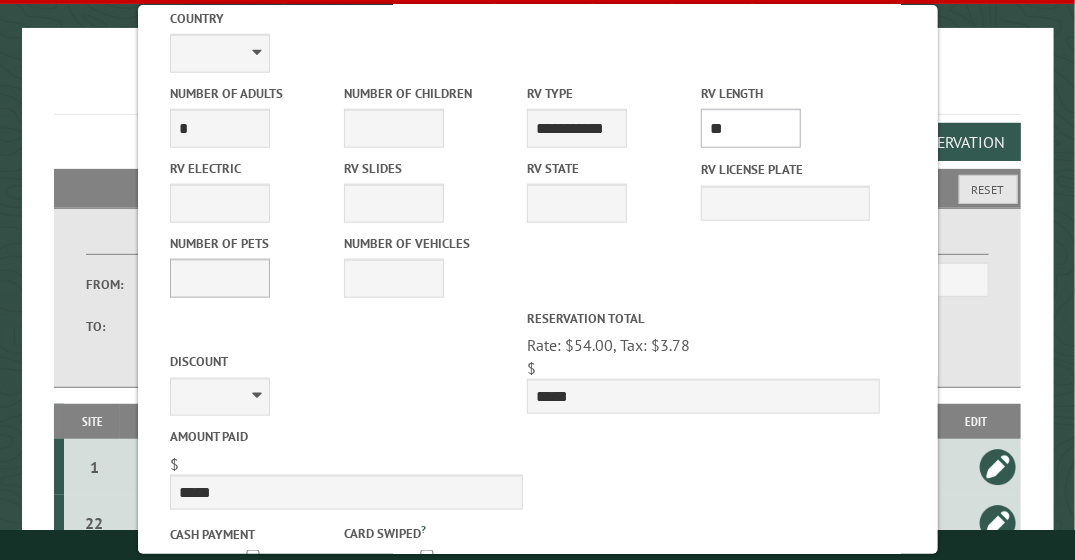 scroll, scrollTop: 648, scrollLeft: 0, axis: vertical 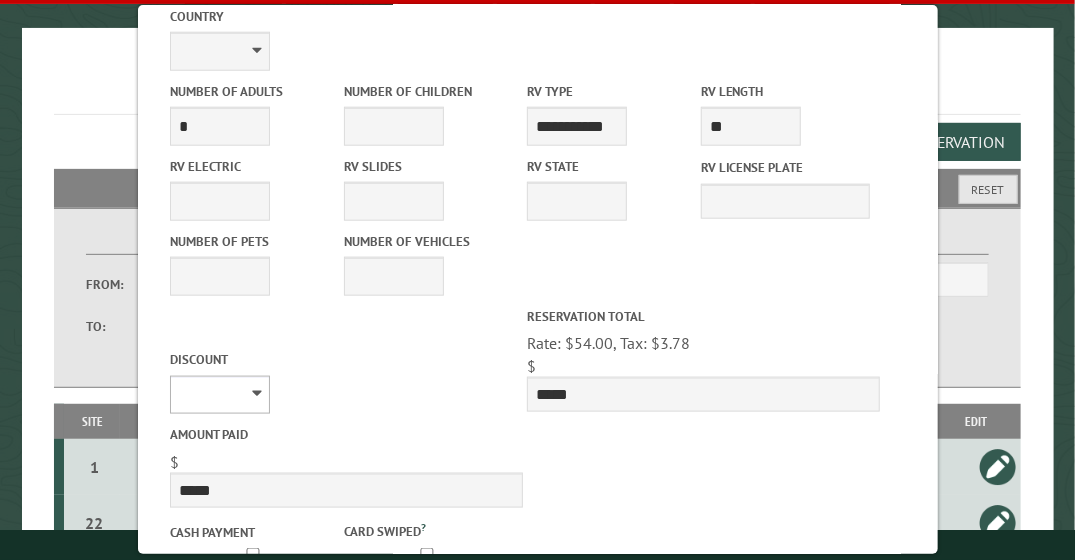 click on "[CREDIT CARD]" at bounding box center [220, 395] 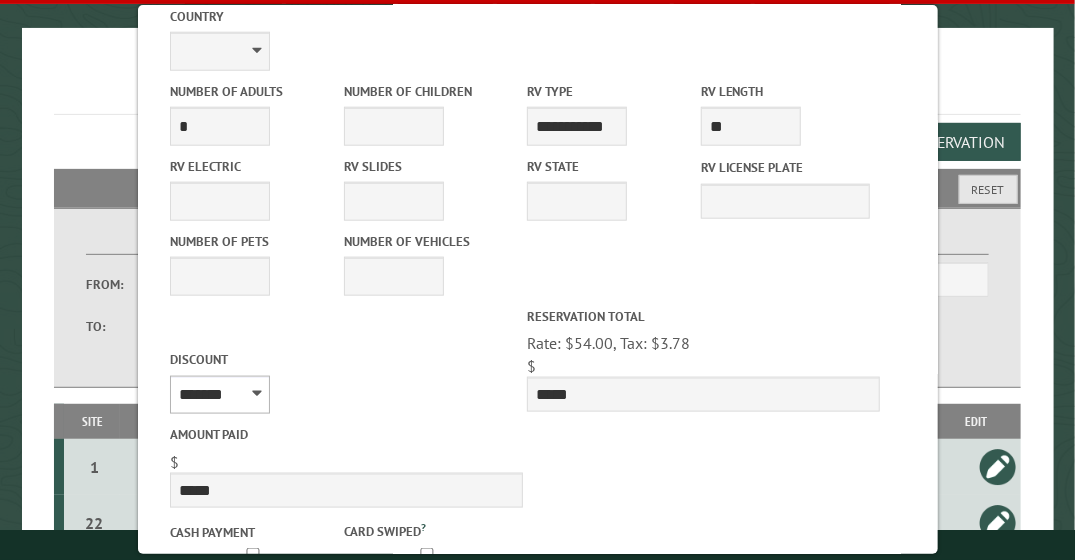 click on "[CREDIT CARD]" at bounding box center (220, 395) 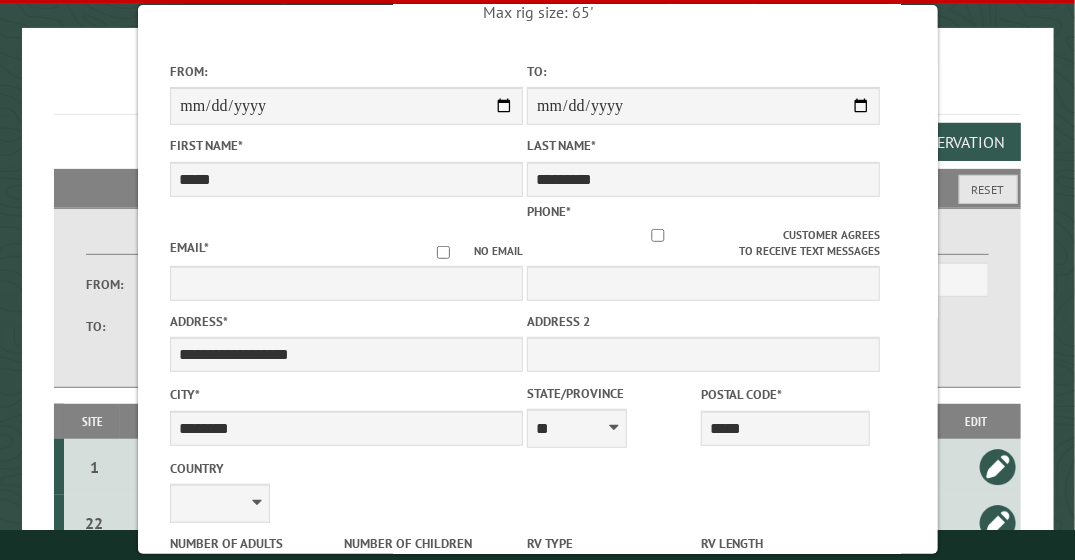 scroll, scrollTop: 188, scrollLeft: 0, axis: vertical 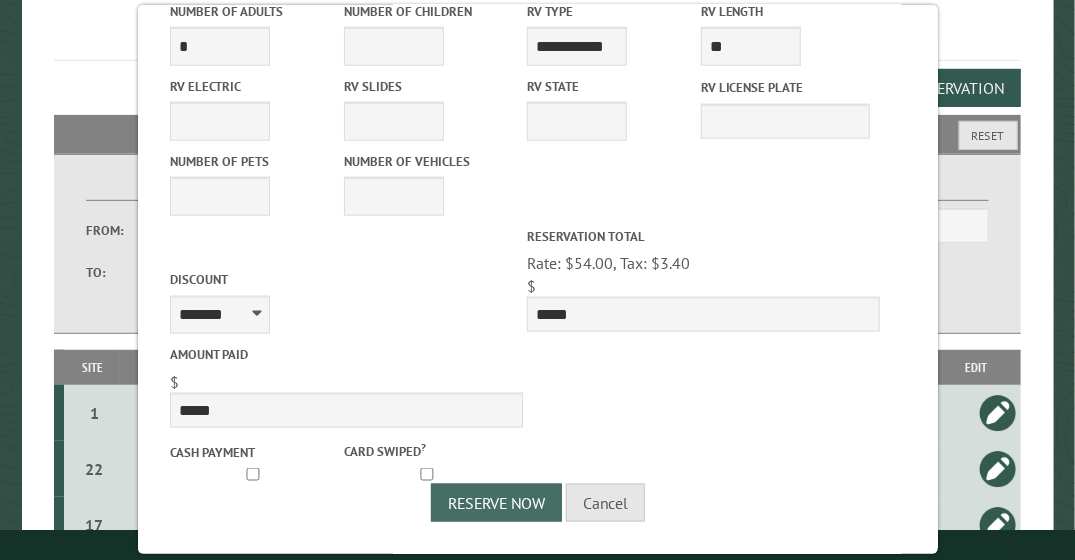 click on "Reserve Now" at bounding box center [496, 503] 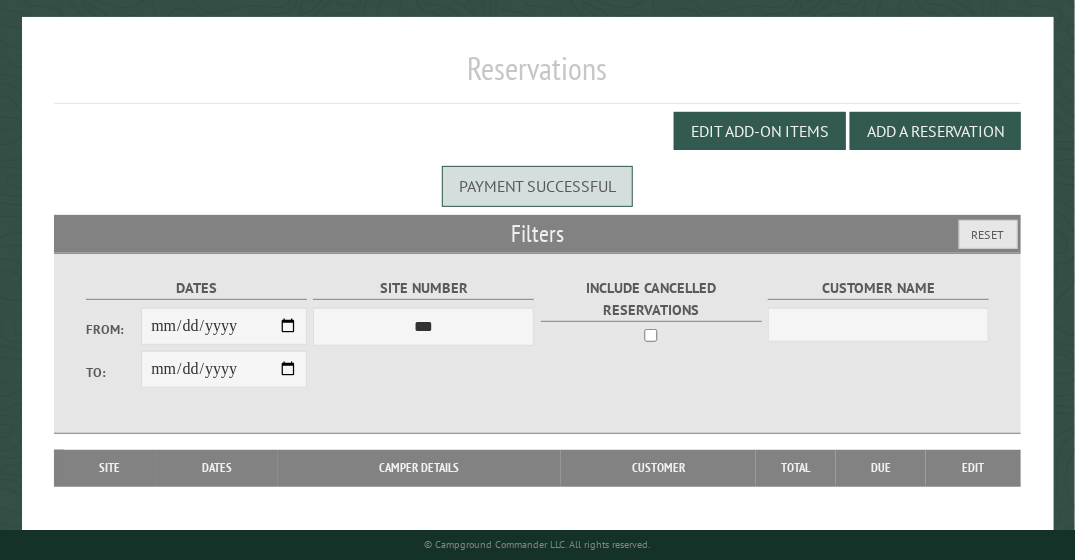 scroll, scrollTop: 185, scrollLeft: 0, axis: vertical 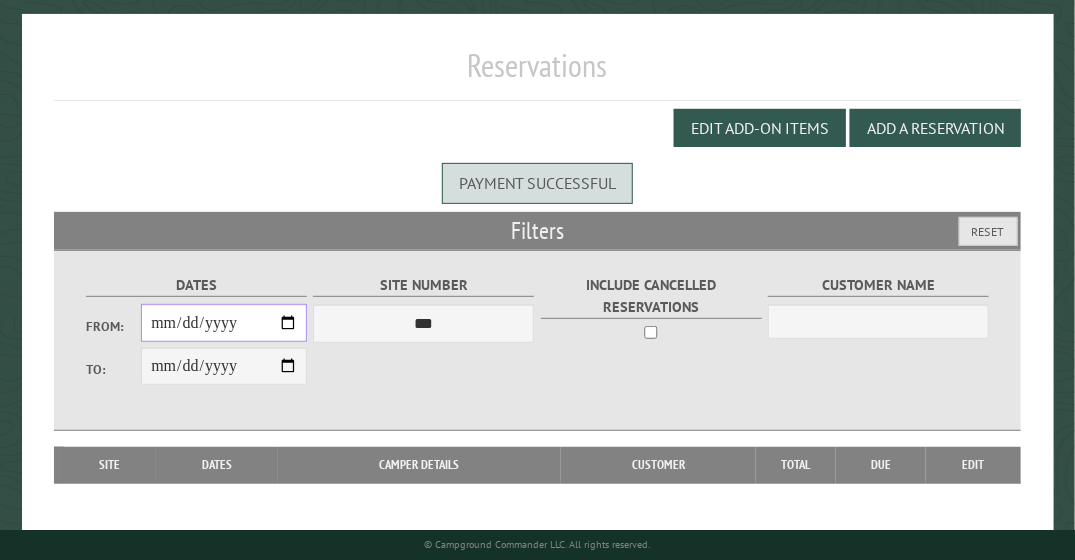 click on "From:" at bounding box center (224, 323) 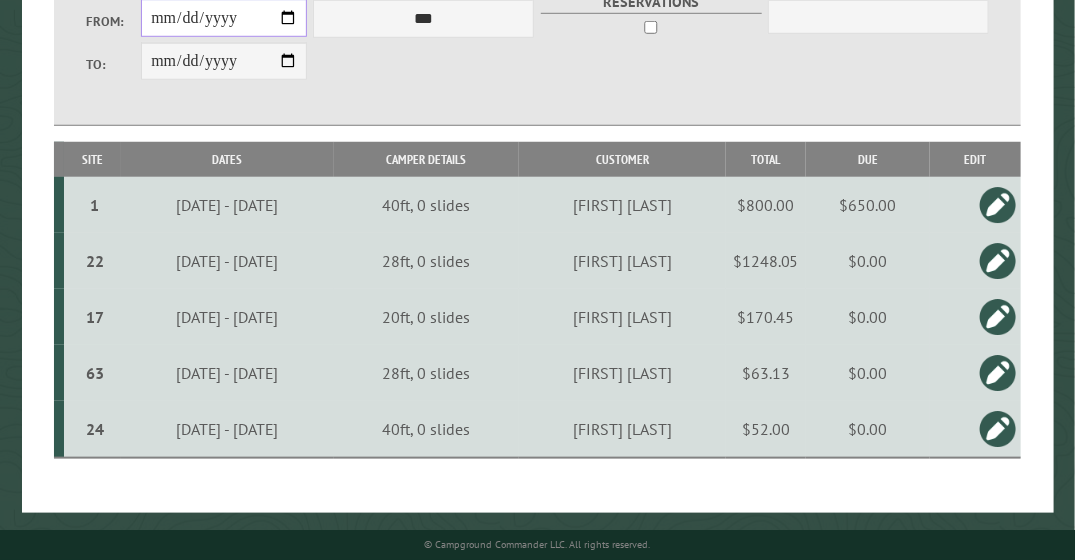 scroll, scrollTop: 492, scrollLeft: 0, axis: vertical 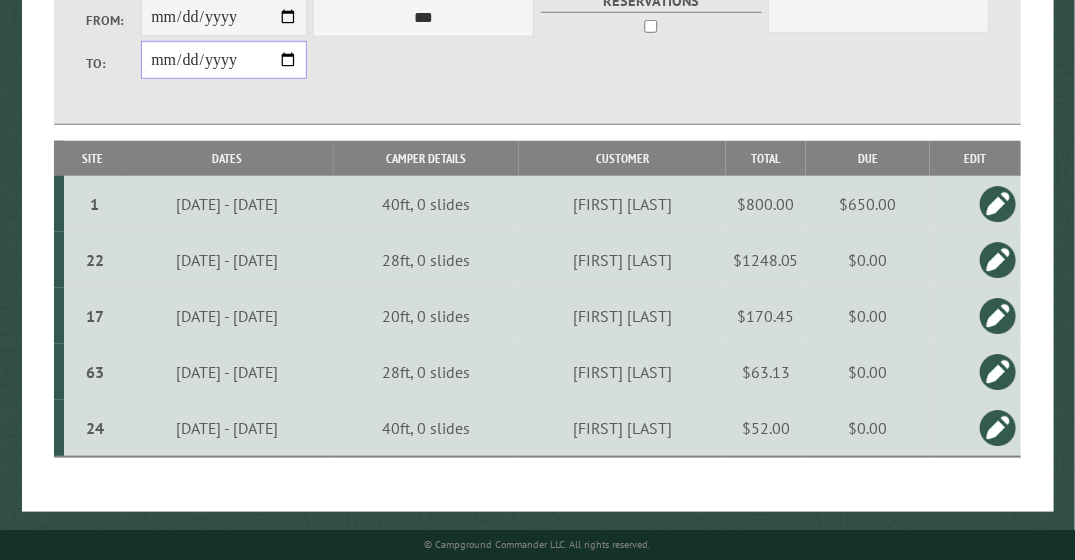 click on "**********" at bounding box center [224, 60] 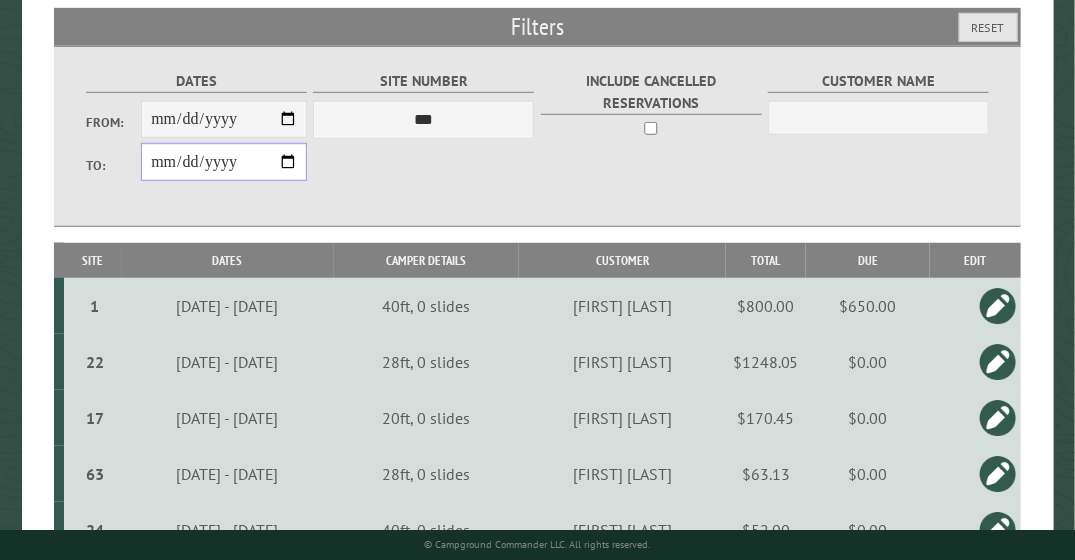 scroll, scrollTop: 388, scrollLeft: 0, axis: vertical 